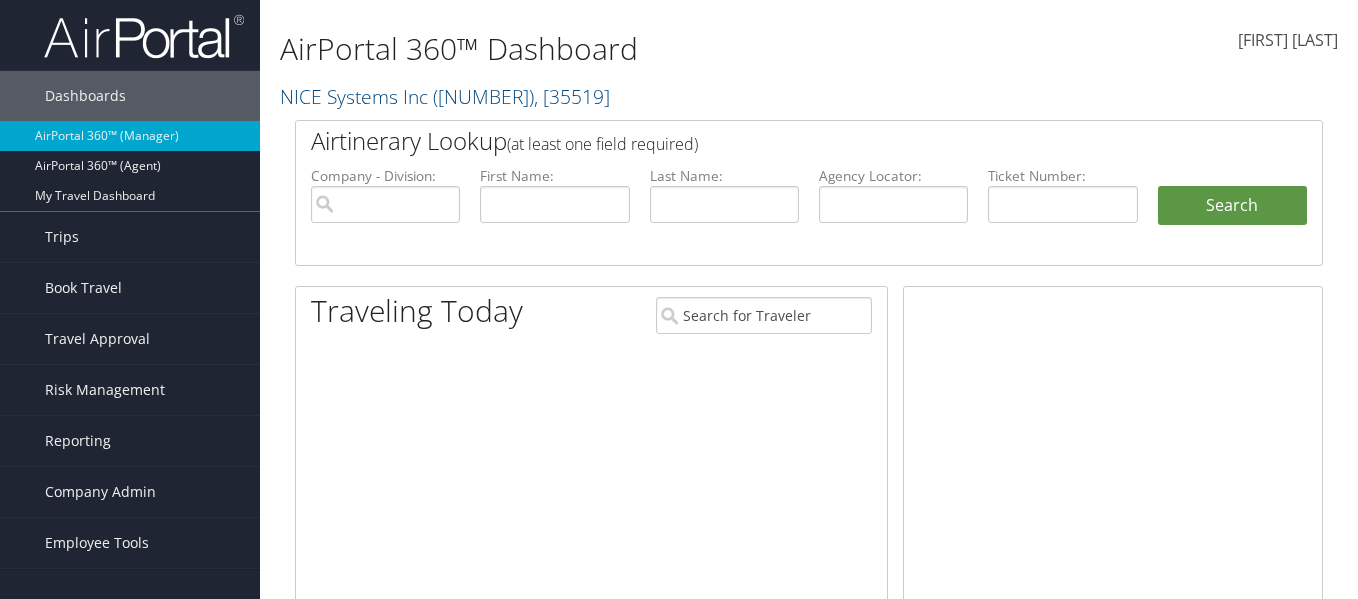 click at bounding box center (554, 204) 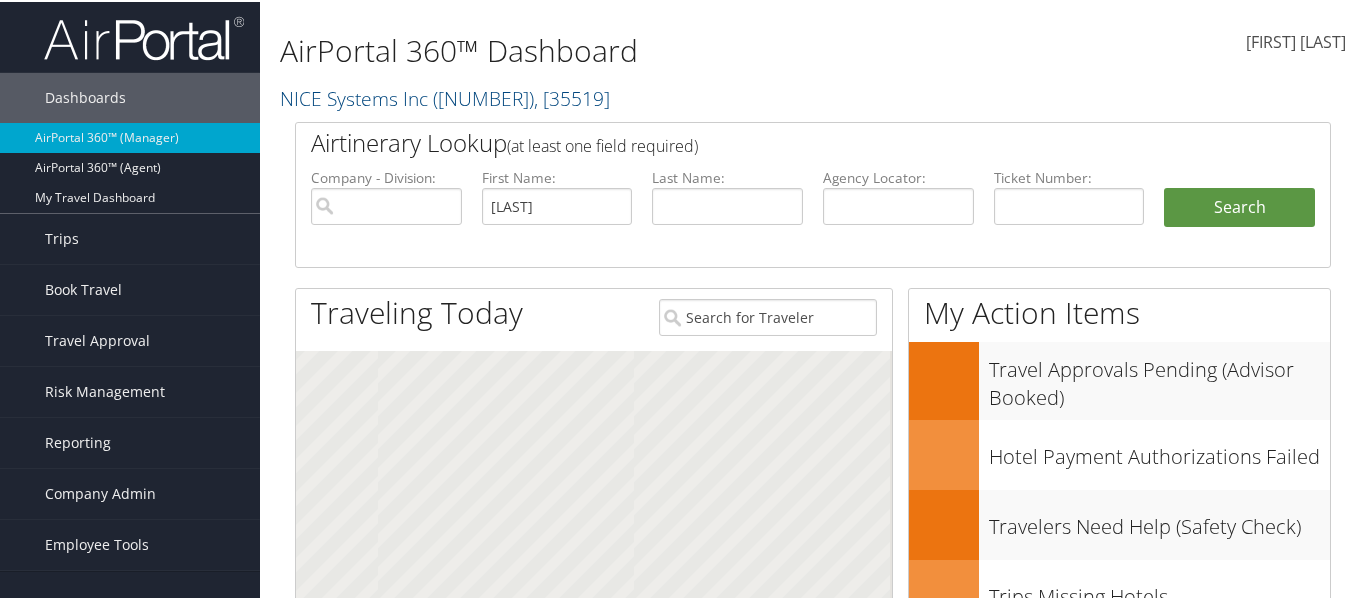 type on "ELMAGHRABY" 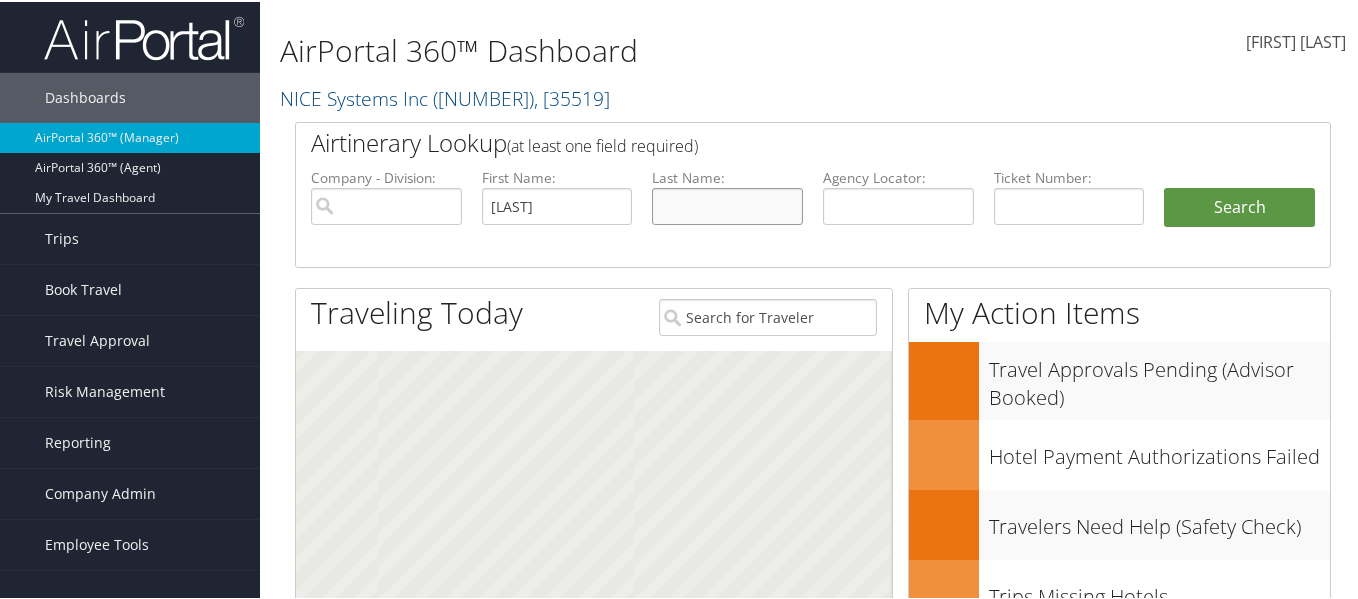 click at bounding box center [727, 204] 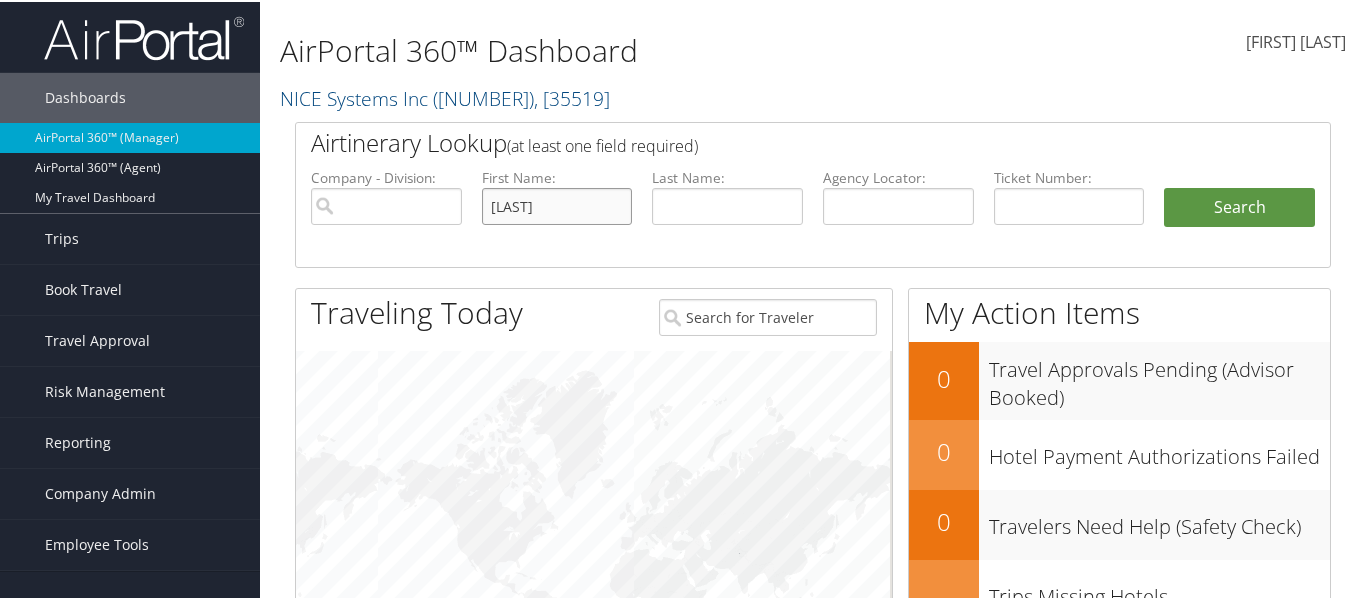 drag, startPoint x: 600, startPoint y: 202, endPoint x: 421, endPoint y: 203, distance: 179.00279 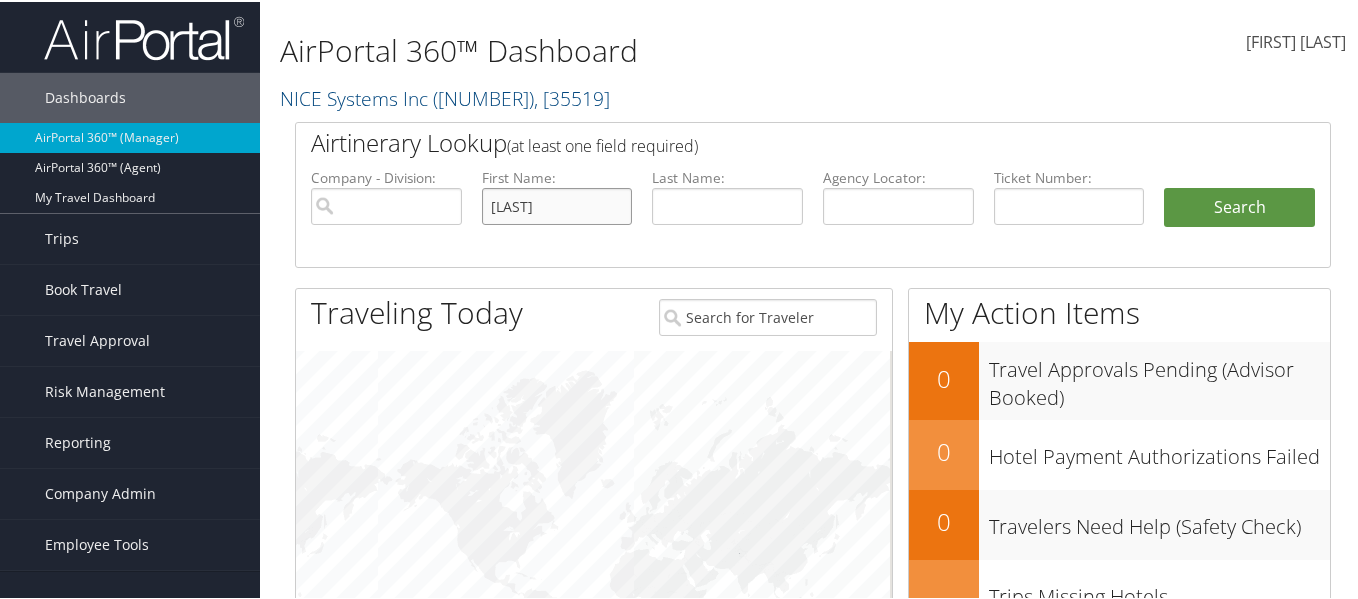click on "Company - Division:
First Name:
ELMAGHRABY
Last Name:
Agency Locator:
Departure Date Range:
Arrival City:
Ticketing Date:
Ticket Number:
Airport - City Code:" at bounding box center [813, 216] 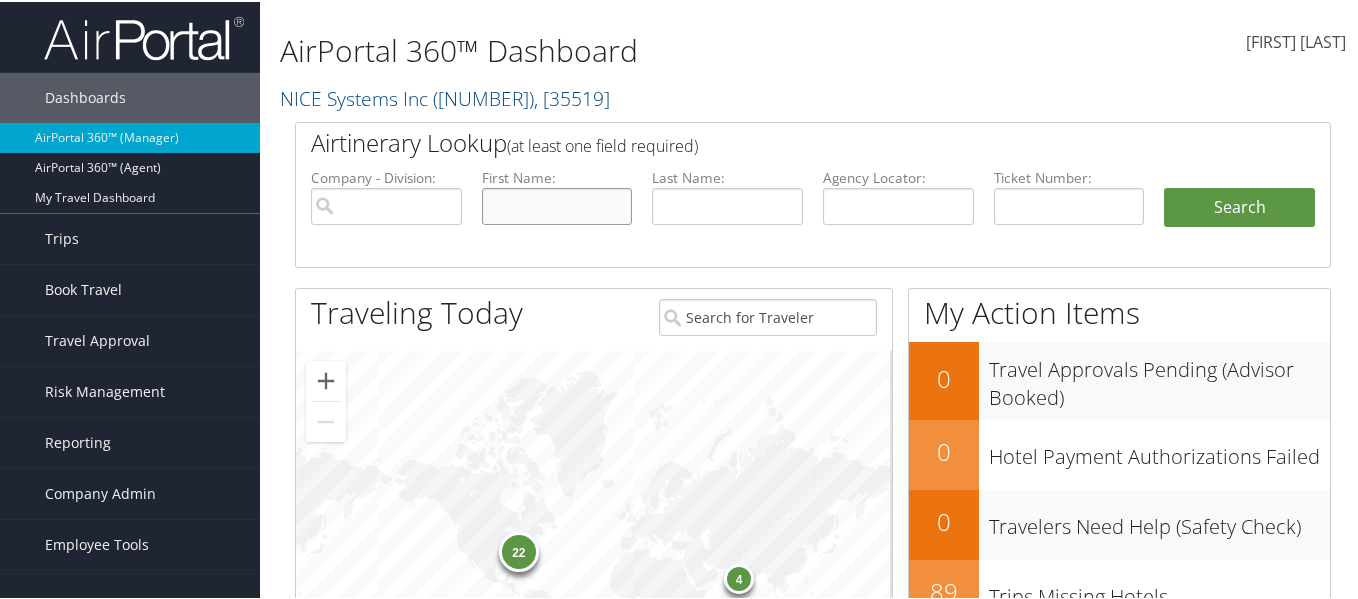 type 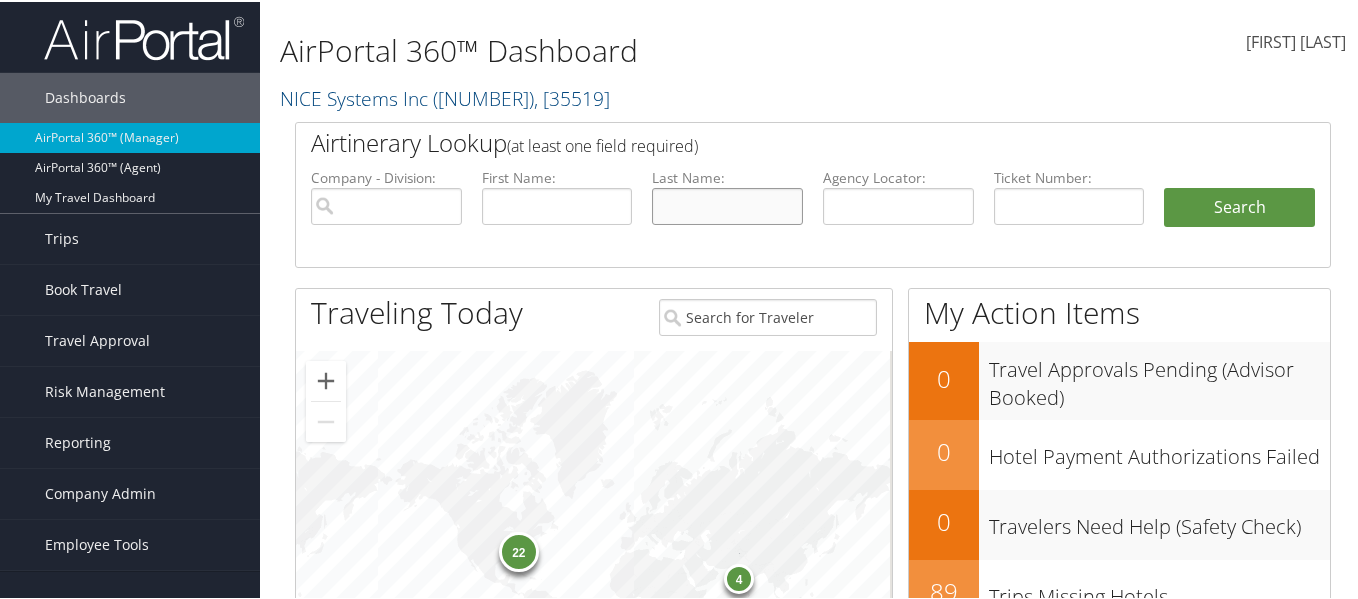 click at bounding box center (727, 204) 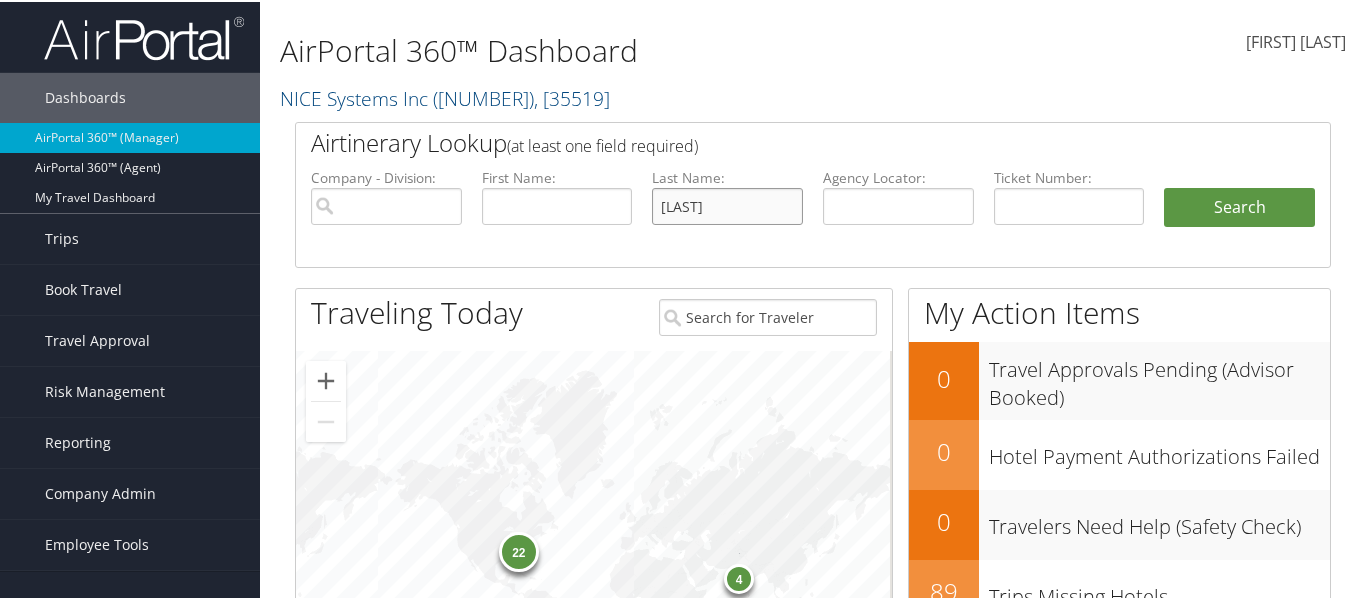 type on "ELMAGHRABY" 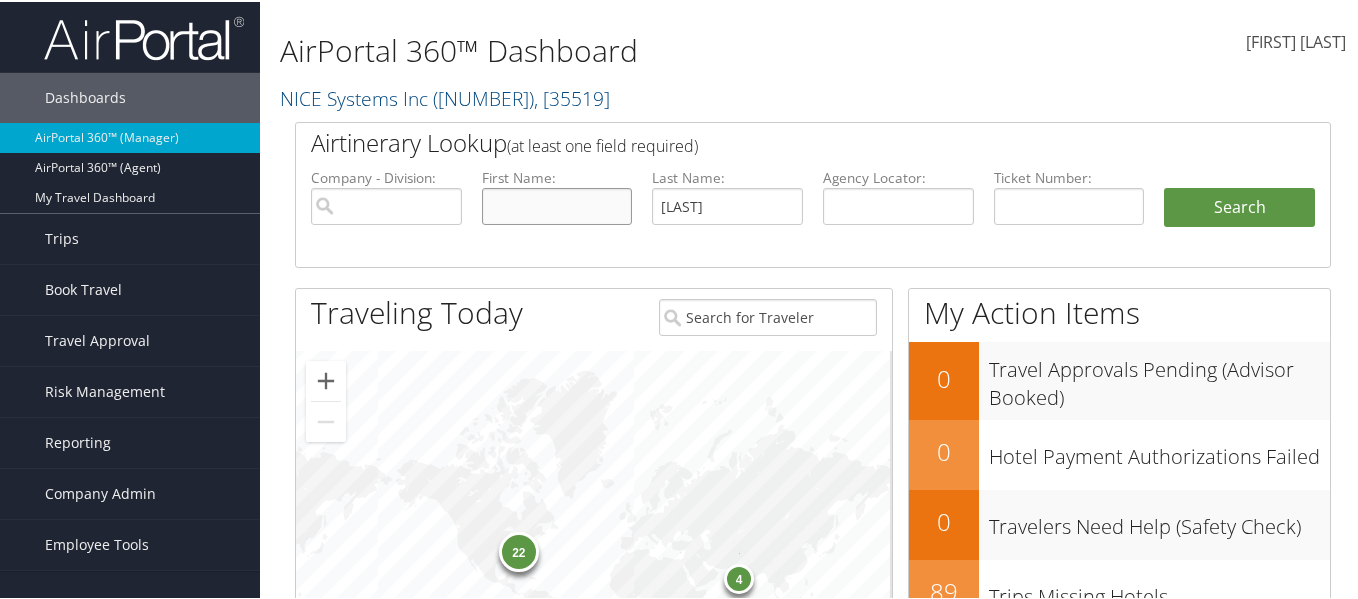 click at bounding box center (557, 204) 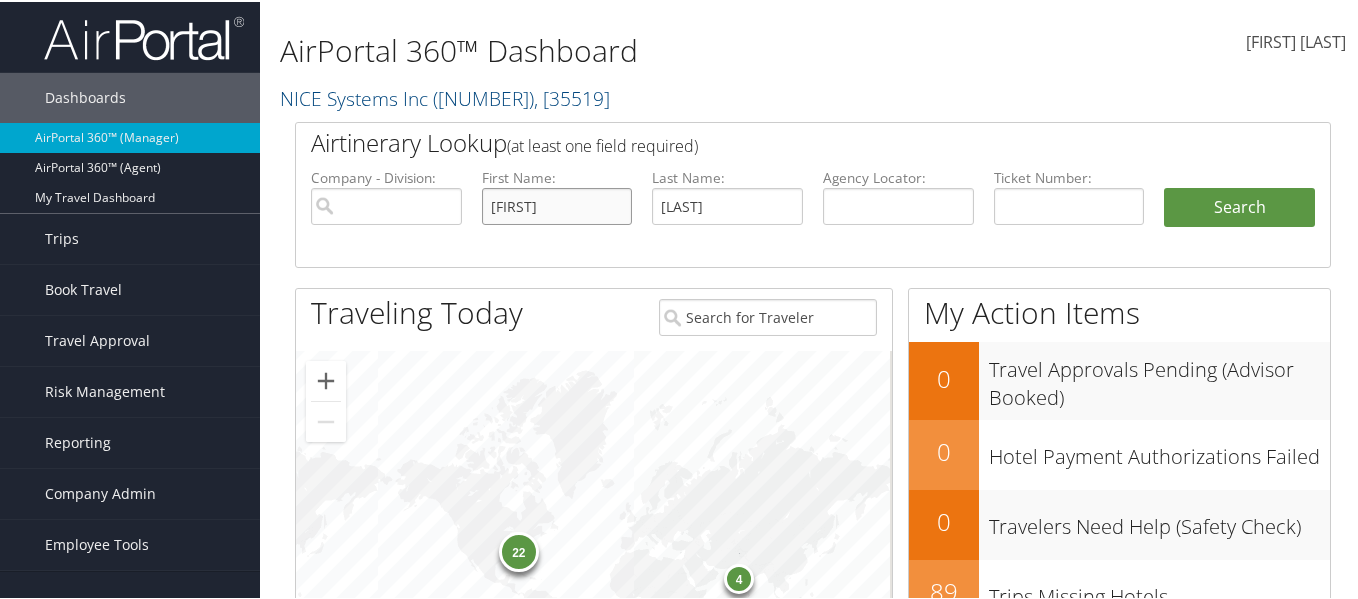 type on "ibrahim" 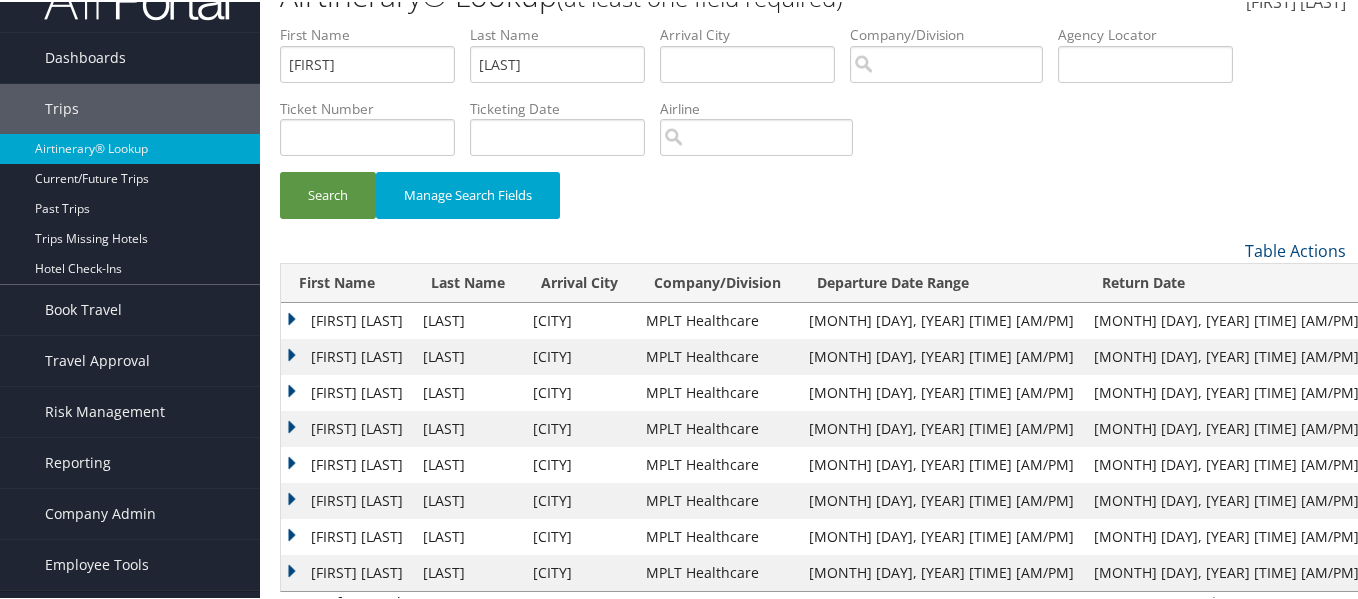 scroll, scrollTop: 62, scrollLeft: 0, axis: vertical 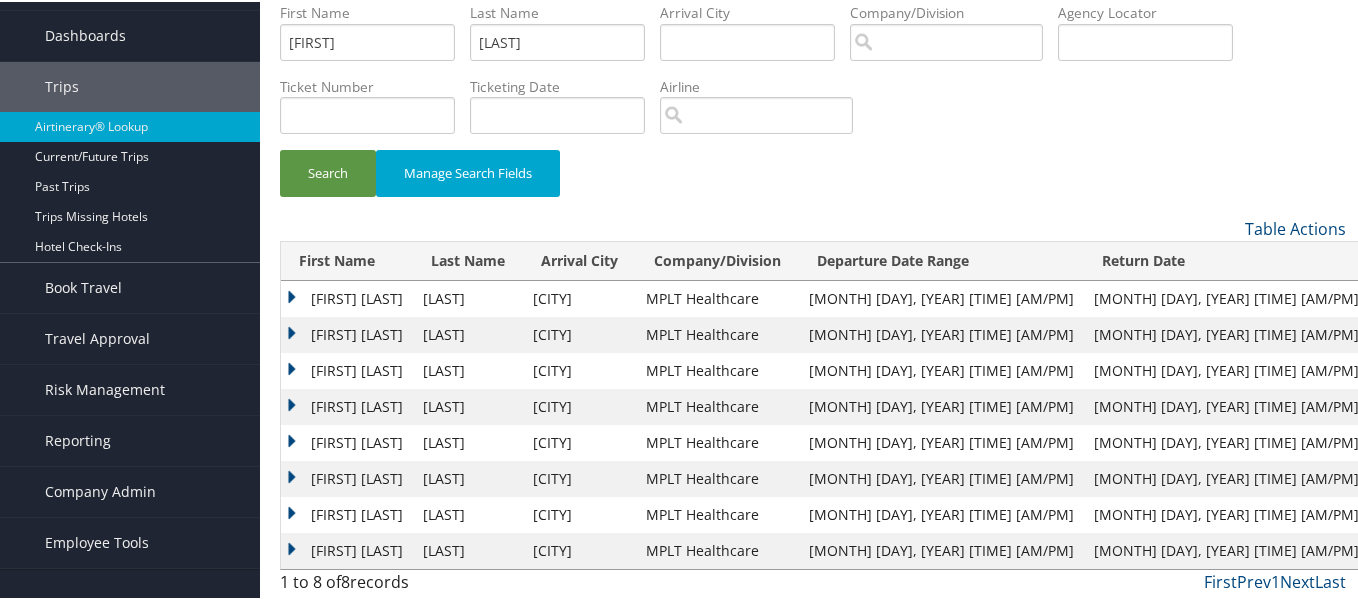 drag, startPoint x: 303, startPoint y: 289, endPoint x: 306, endPoint y: 302, distance: 13.341664 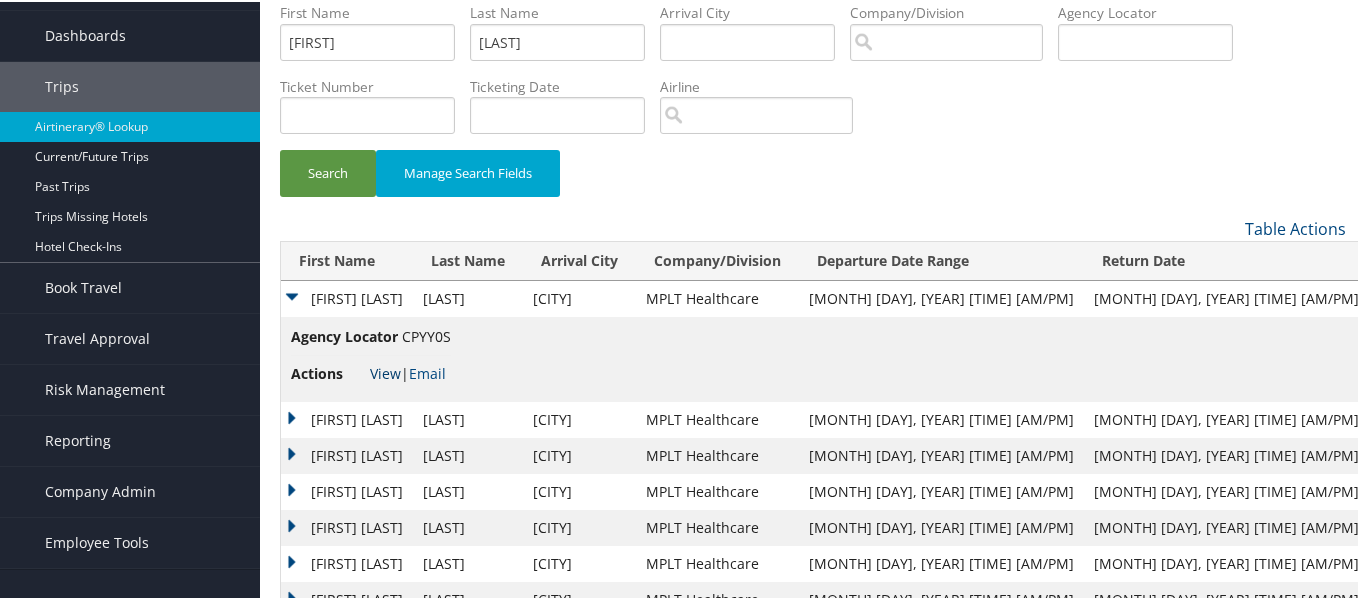 click on "View" at bounding box center (385, 371) 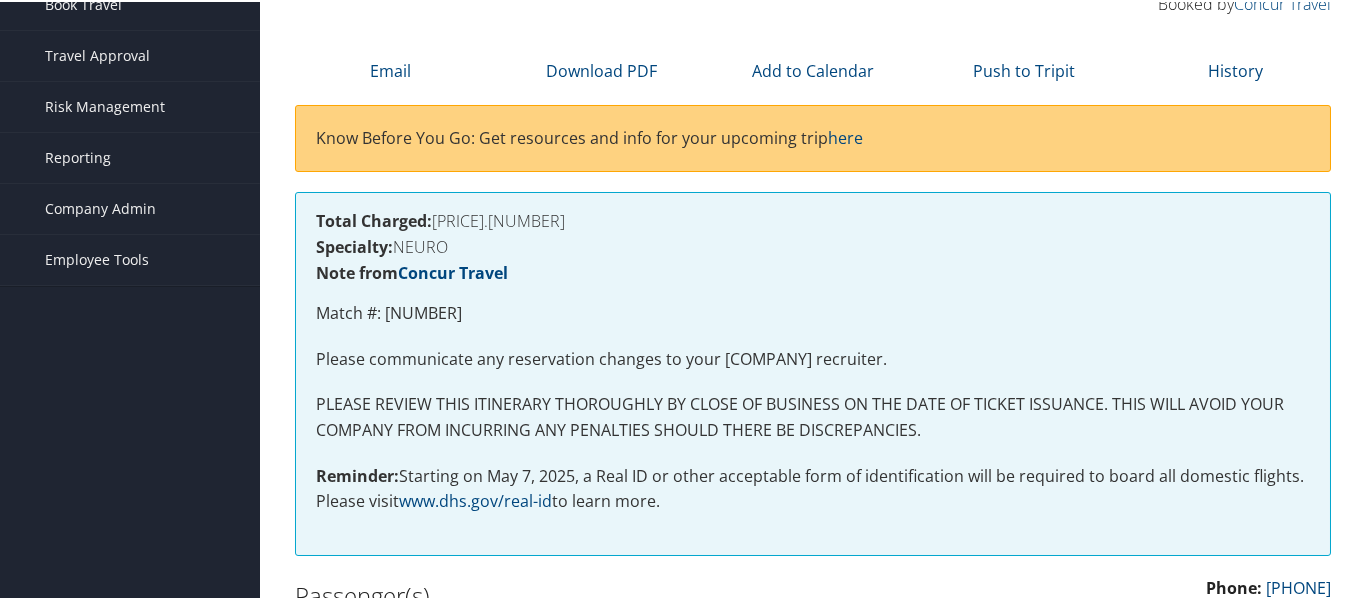 scroll, scrollTop: 0, scrollLeft: 0, axis: both 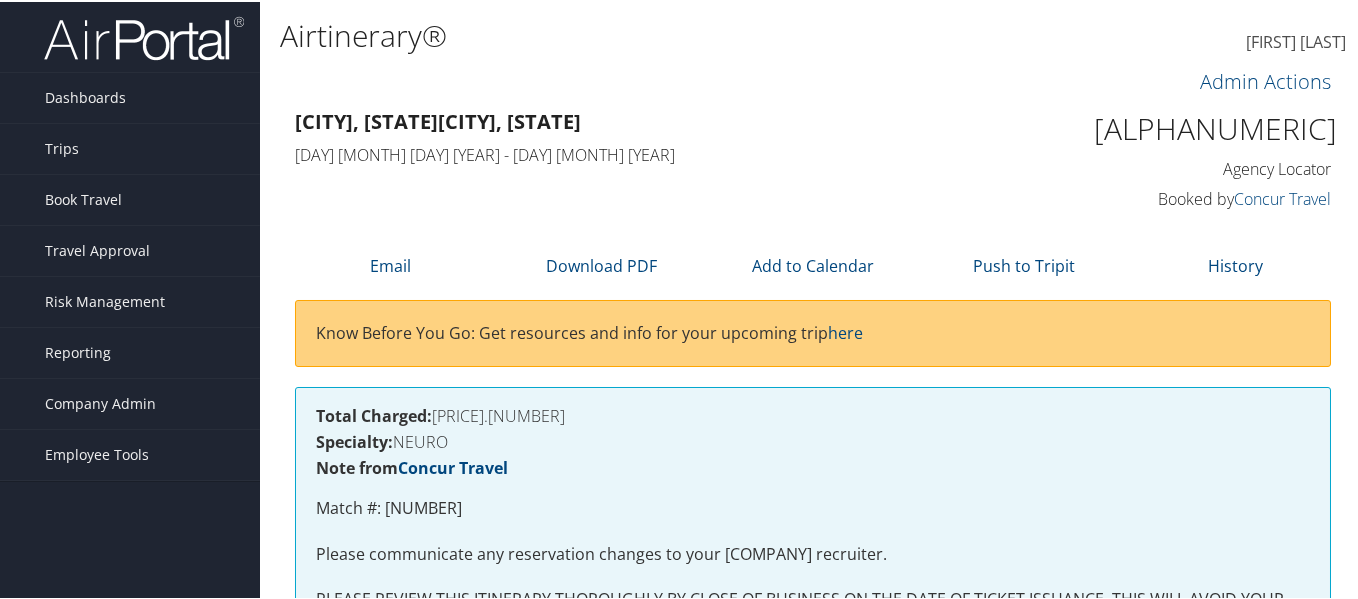 click on "[ALPHANUMERIC]" at bounding box center [1213, 127] 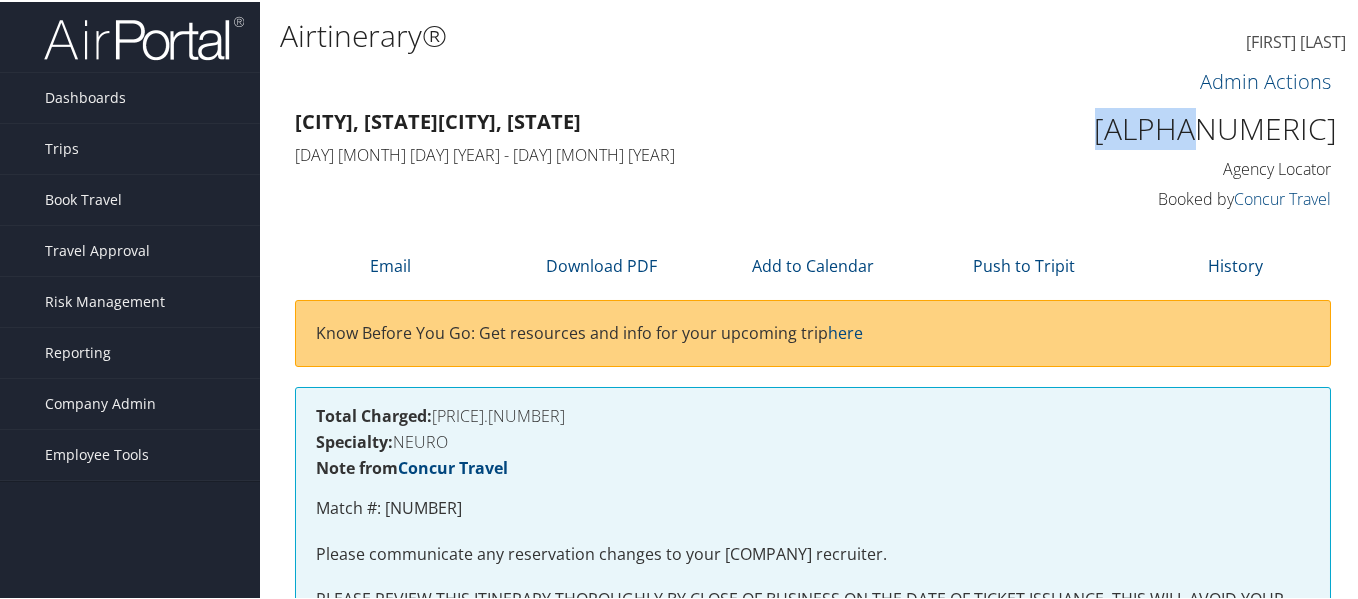click on "[ALPHANUMERIC]" at bounding box center (1213, 127) 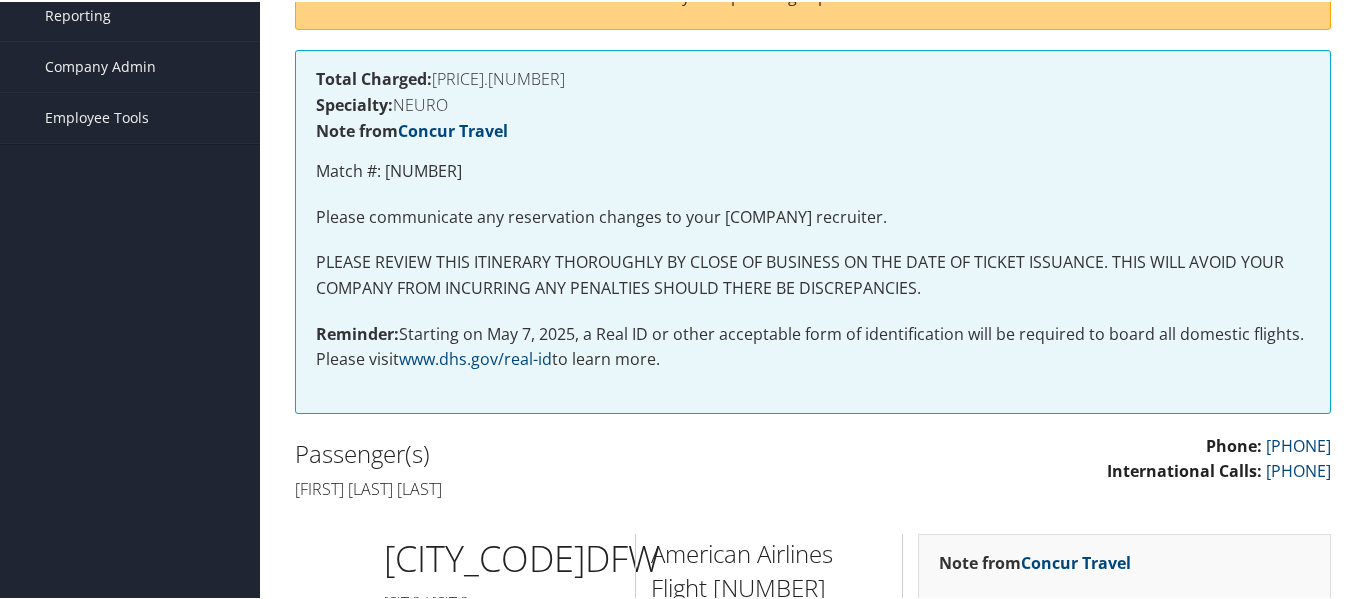 scroll, scrollTop: 400, scrollLeft: 0, axis: vertical 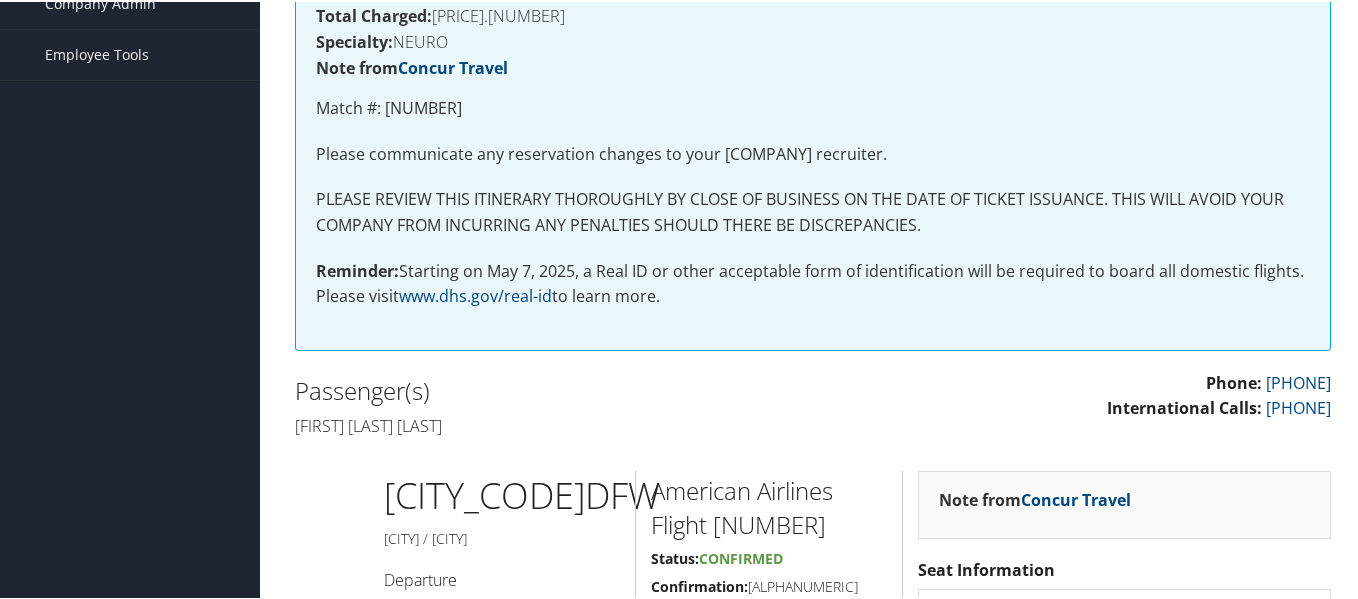 drag, startPoint x: 509, startPoint y: 421, endPoint x: 300, endPoint y: 421, distance: 209 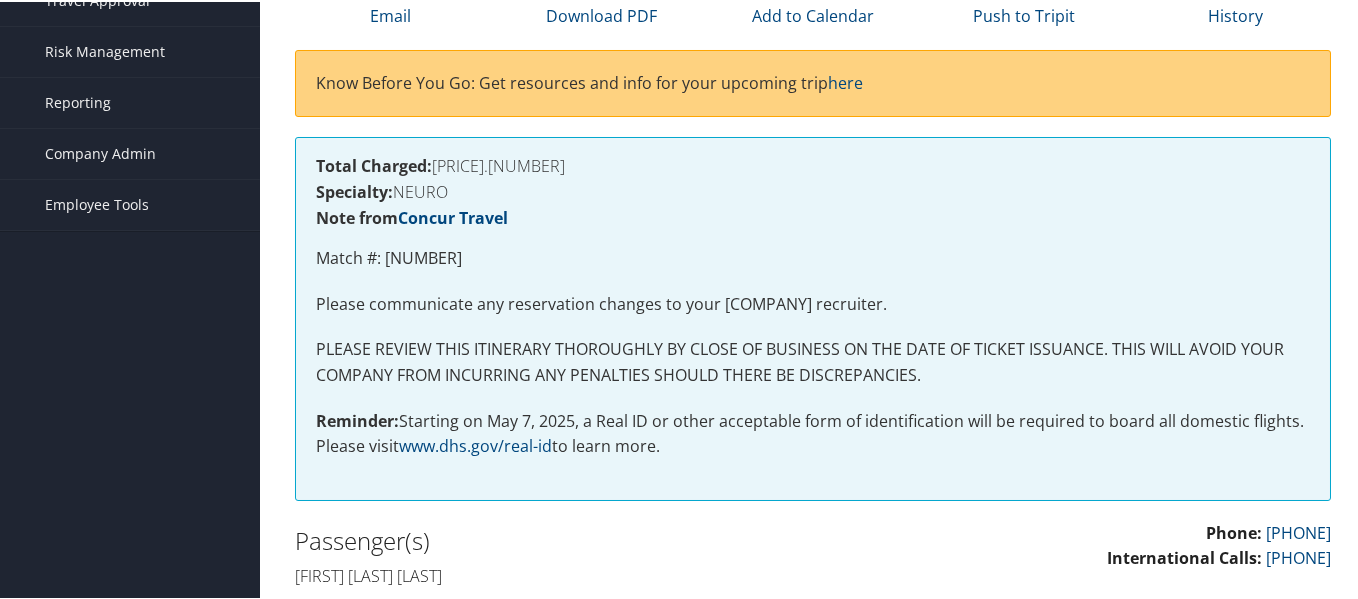 scroll, scrollTop: 0, scrollLeft: 0, axis: both 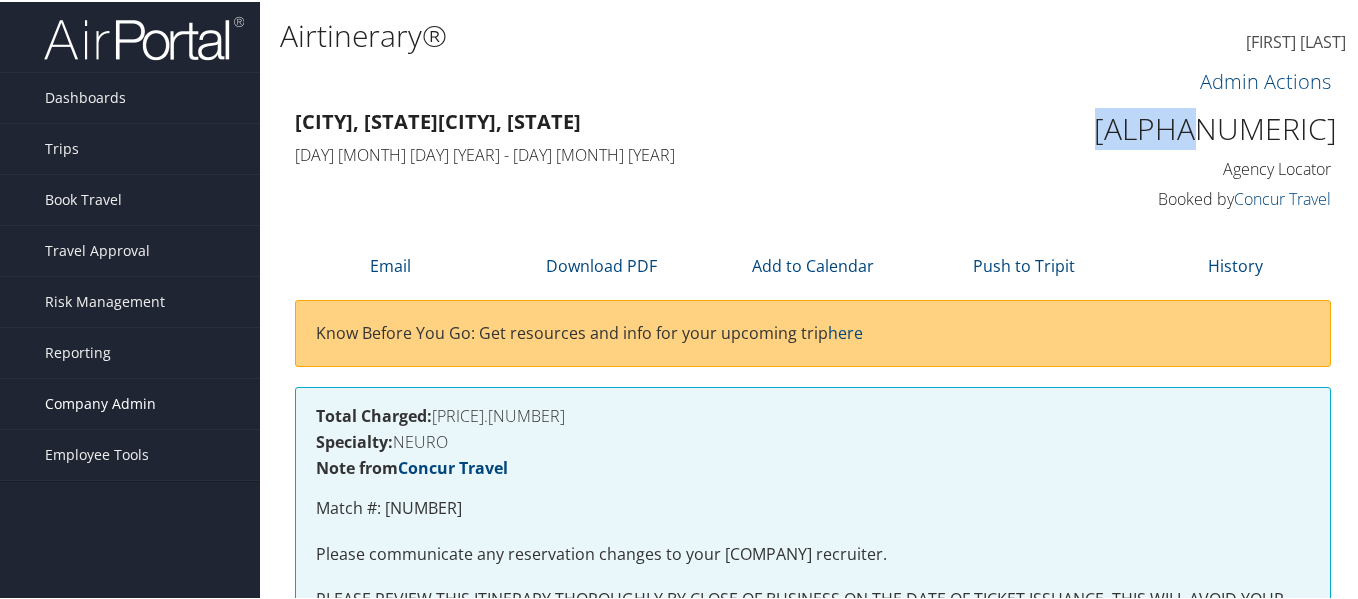 click on "Company Admin" at bounding box center [100, 402] 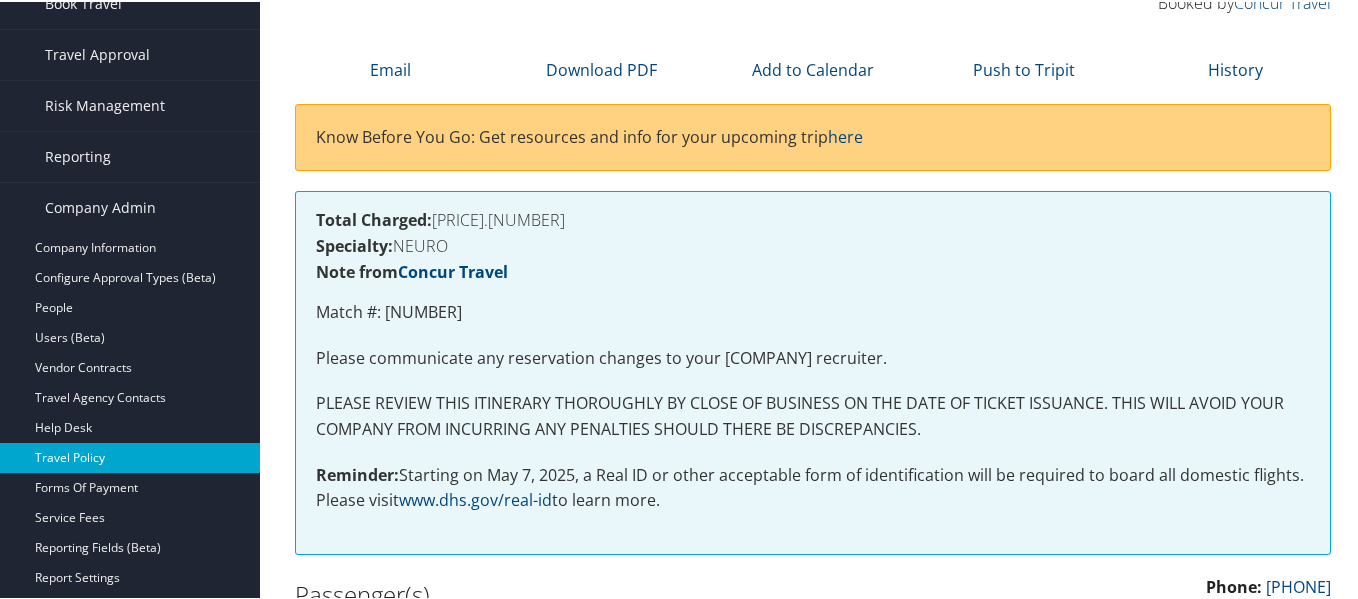 scroll, scrollTop: 200, scrollLeft: 0, axis: vertical 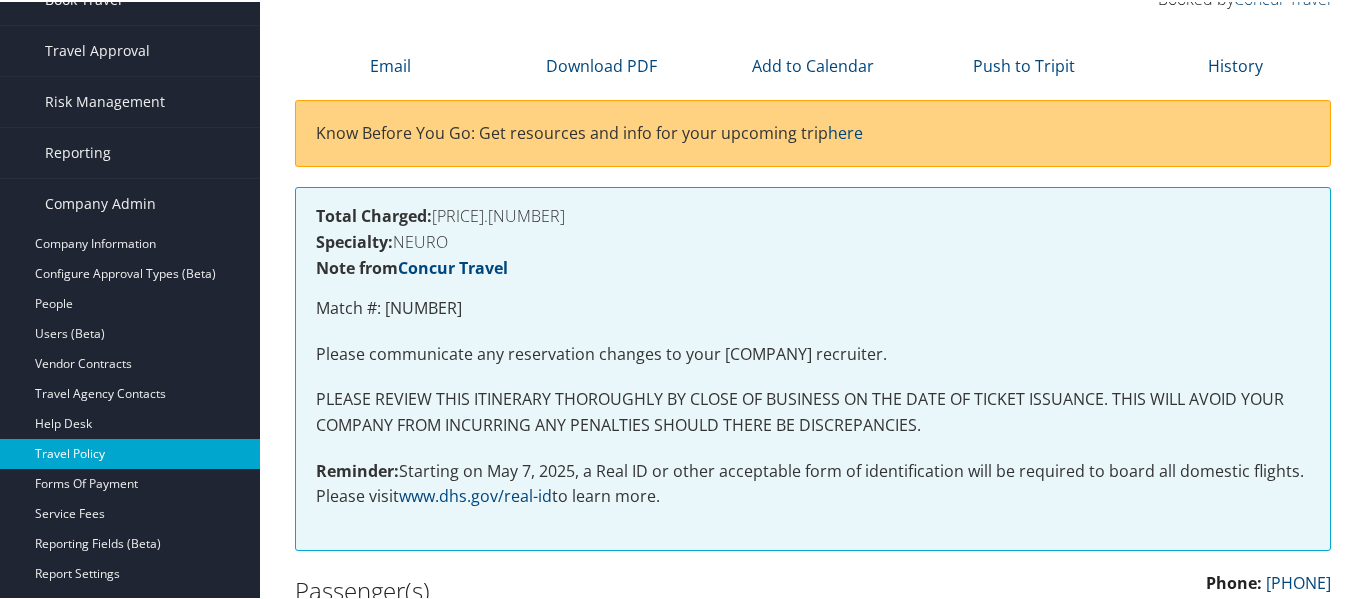 click on "Travel Policy" at bounding box center [130, 452] 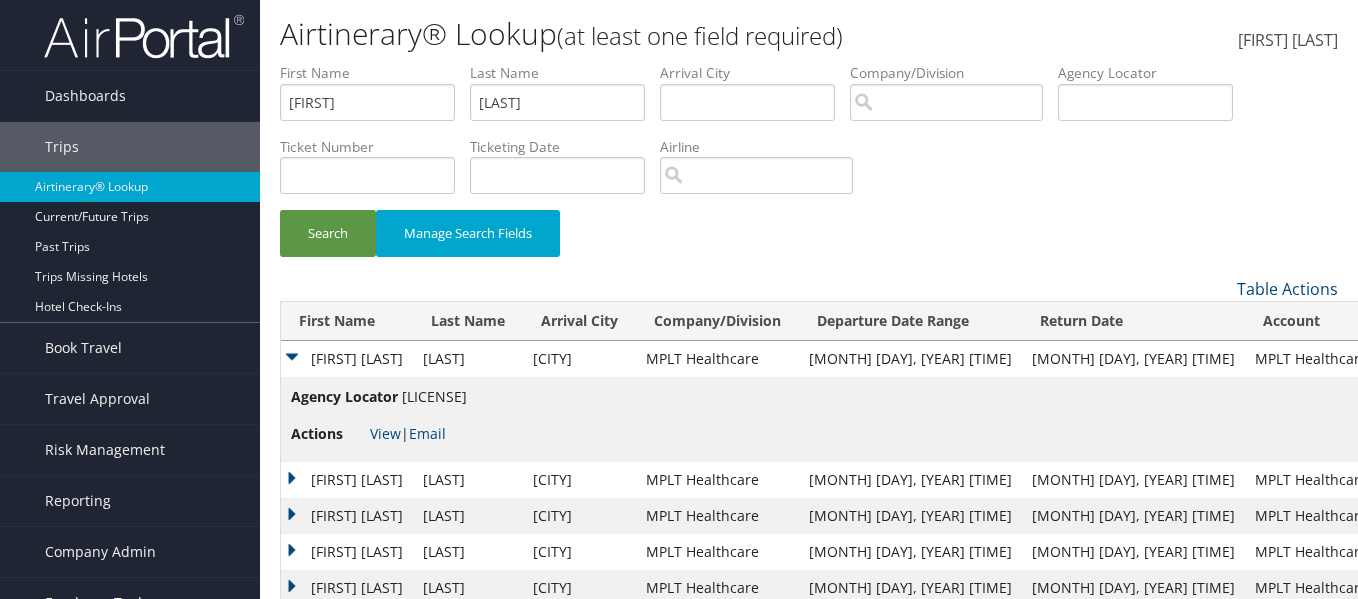 scroll, scrollTop: 62, scrollLeft: 0, axis: vertical 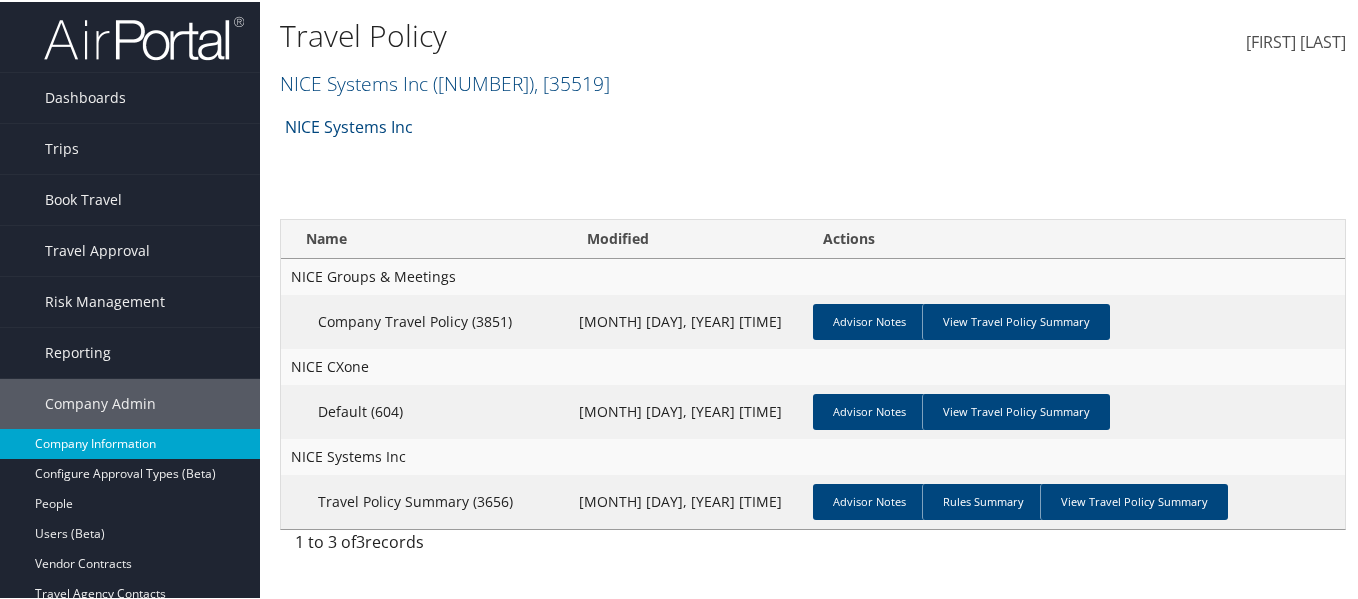 click on "Company Information" at bounding box center [130, 442] 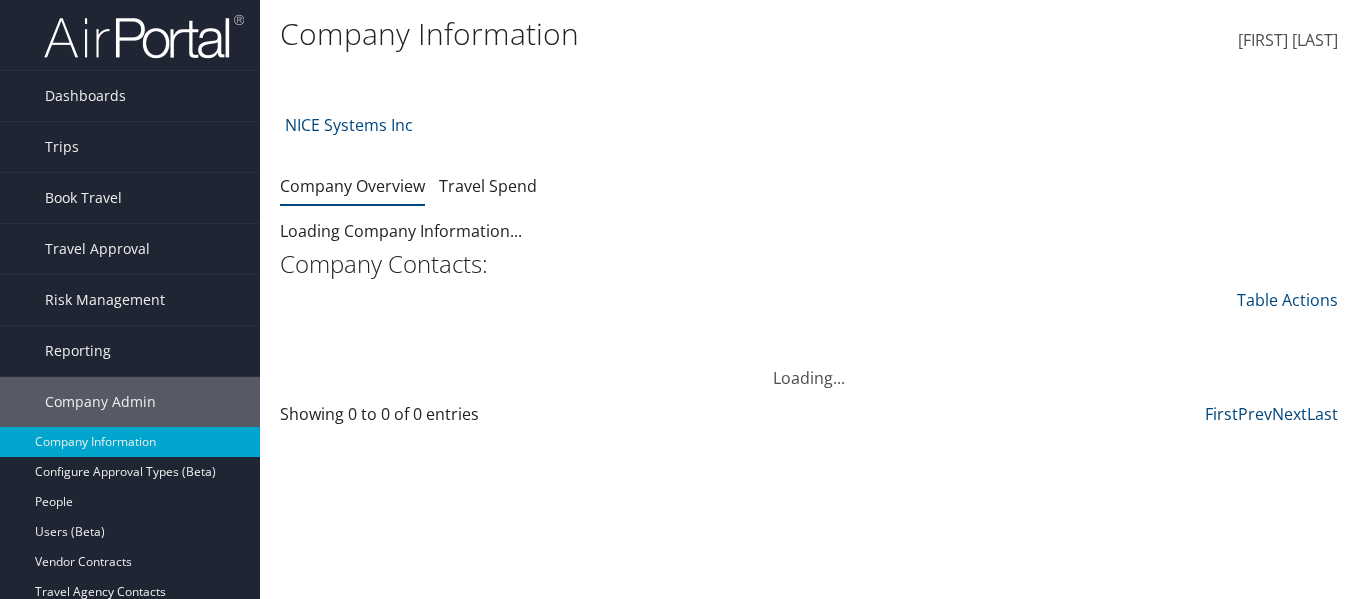 scroll, scrollTop: 0, scrollLeft: 0, axis: both 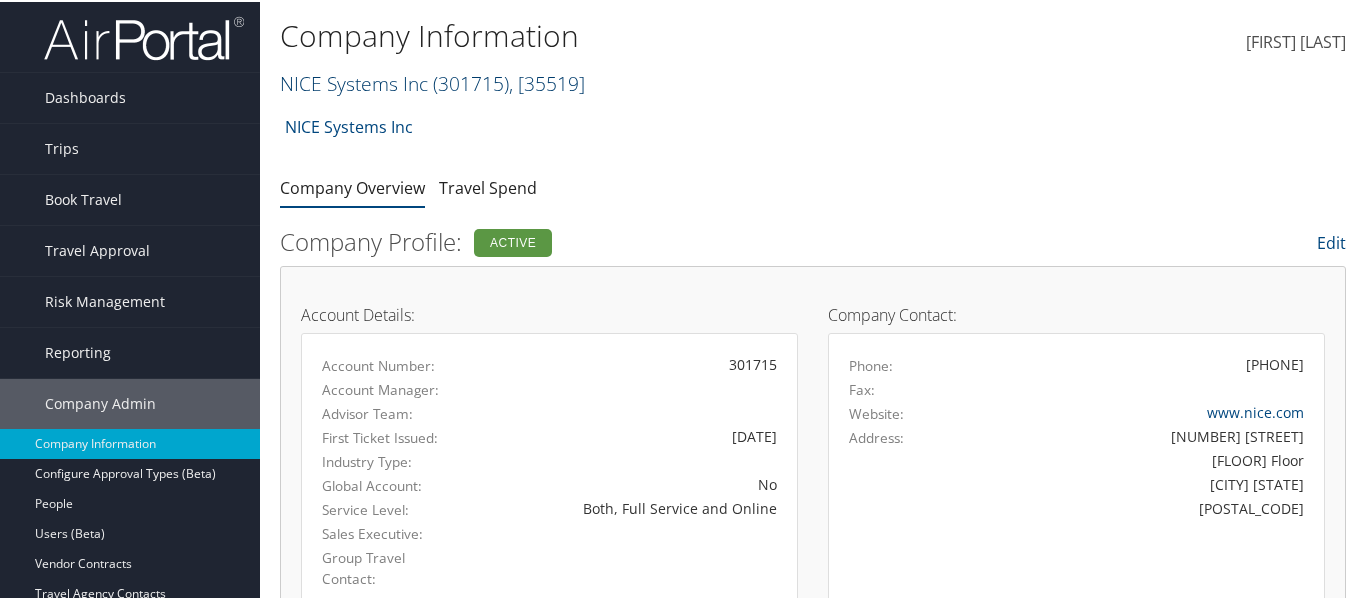 click on "[COMPANY] ([NUMBER]), [NUMBER]" at bounding box center [432, 81] 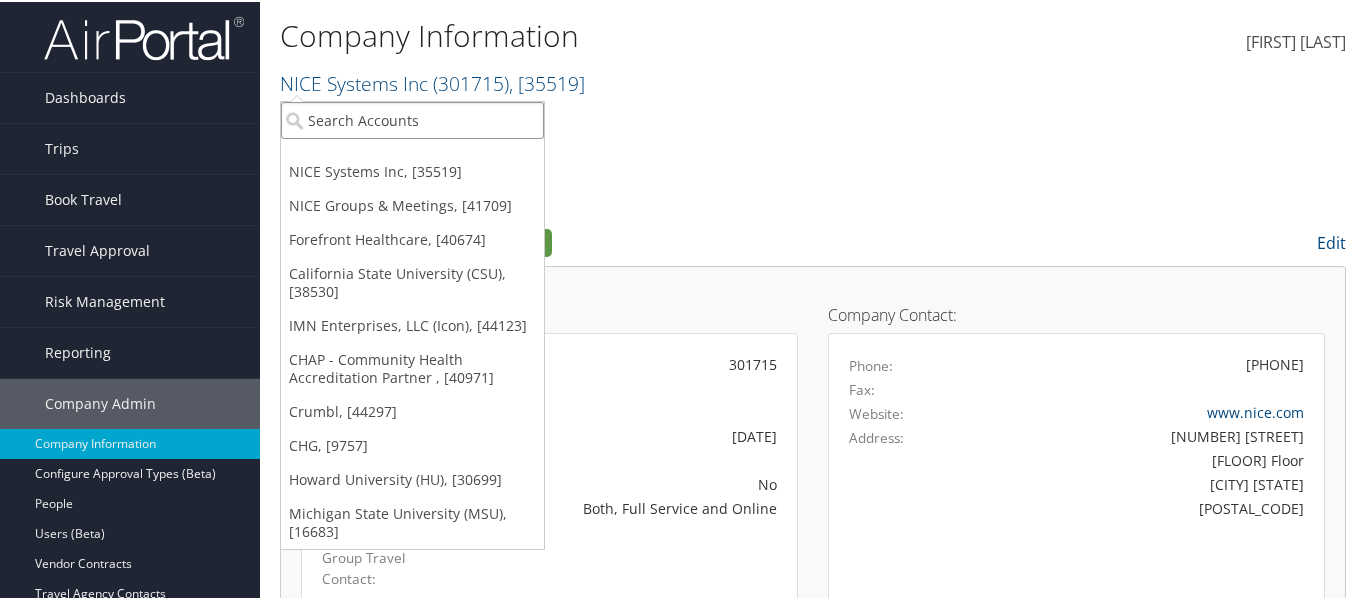 click at bounding box center (412, 118) 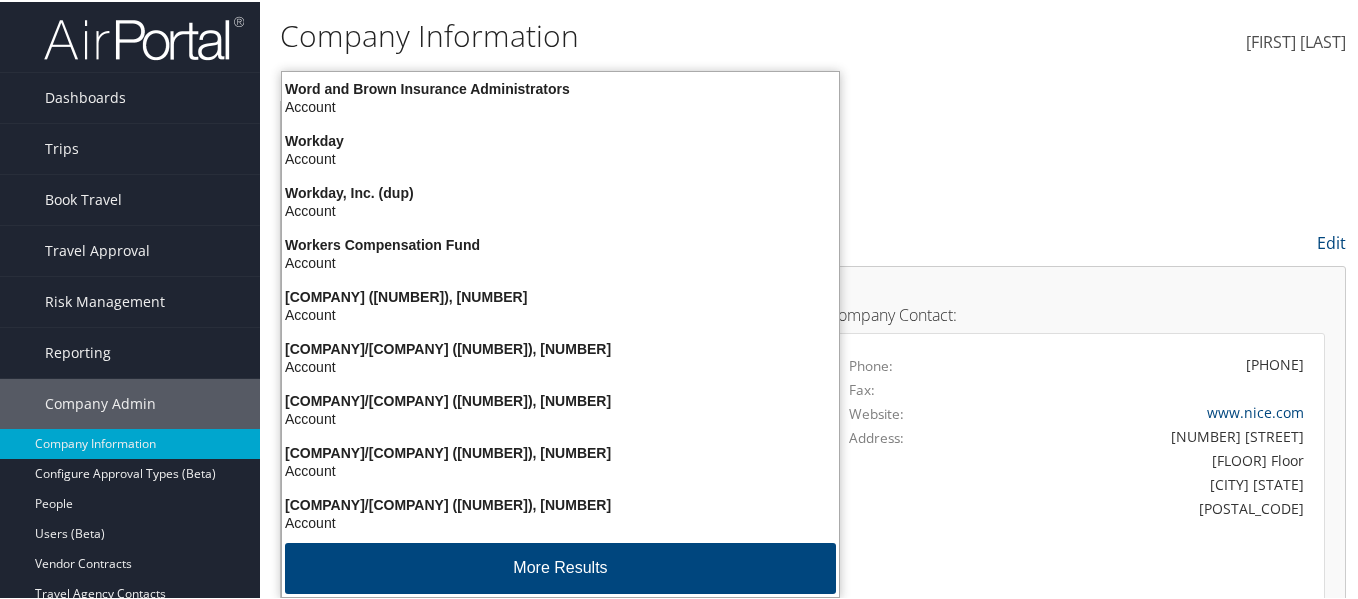 type on "world" 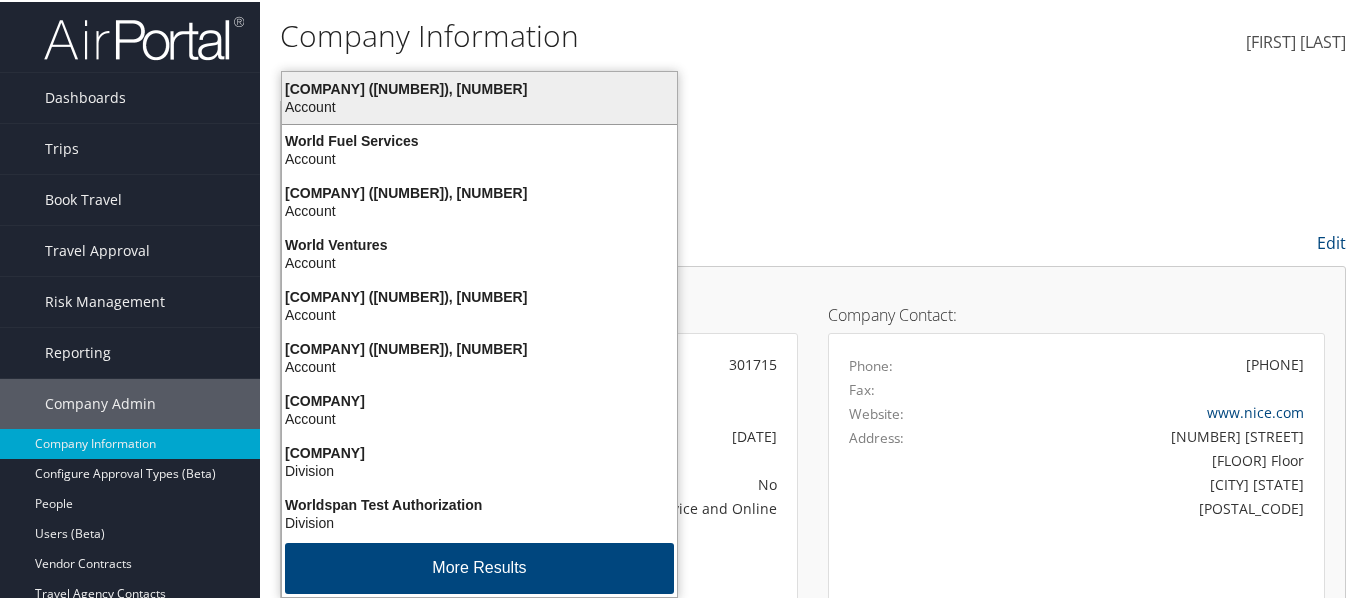 click on "[COMPANY] ([NUMBER]), [NUMBER]" at bounding box center [479, 87] 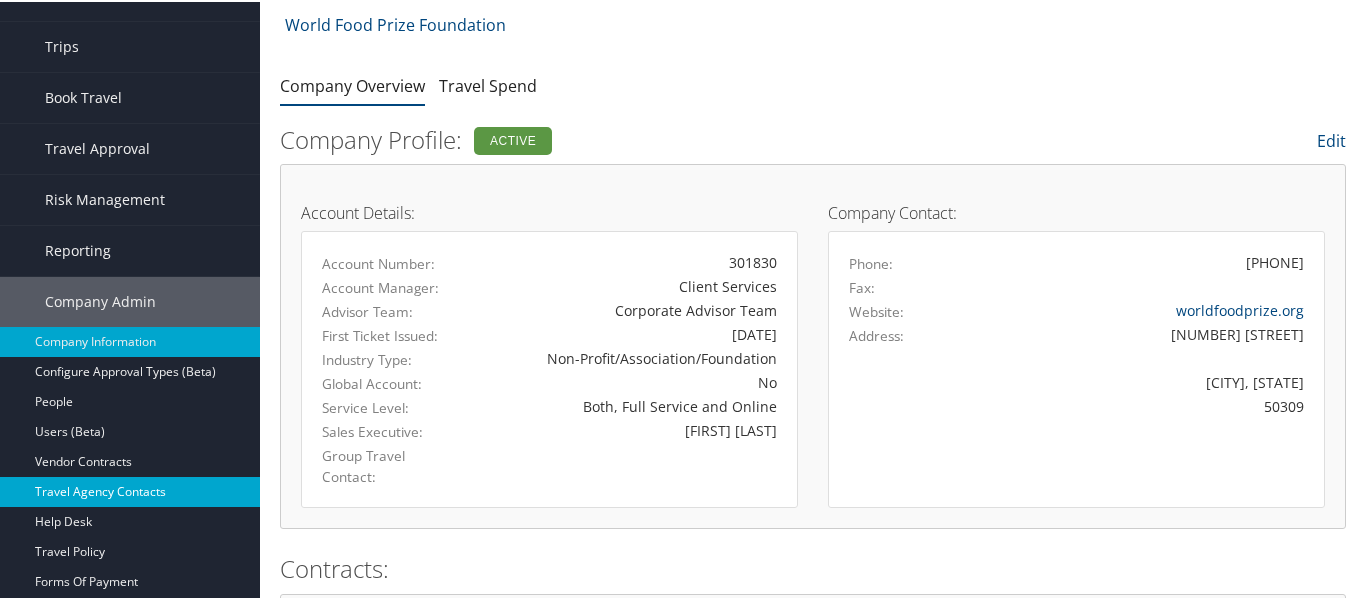 scroll, scrollTop: 202, scrollLeft: 0, axis: vertical 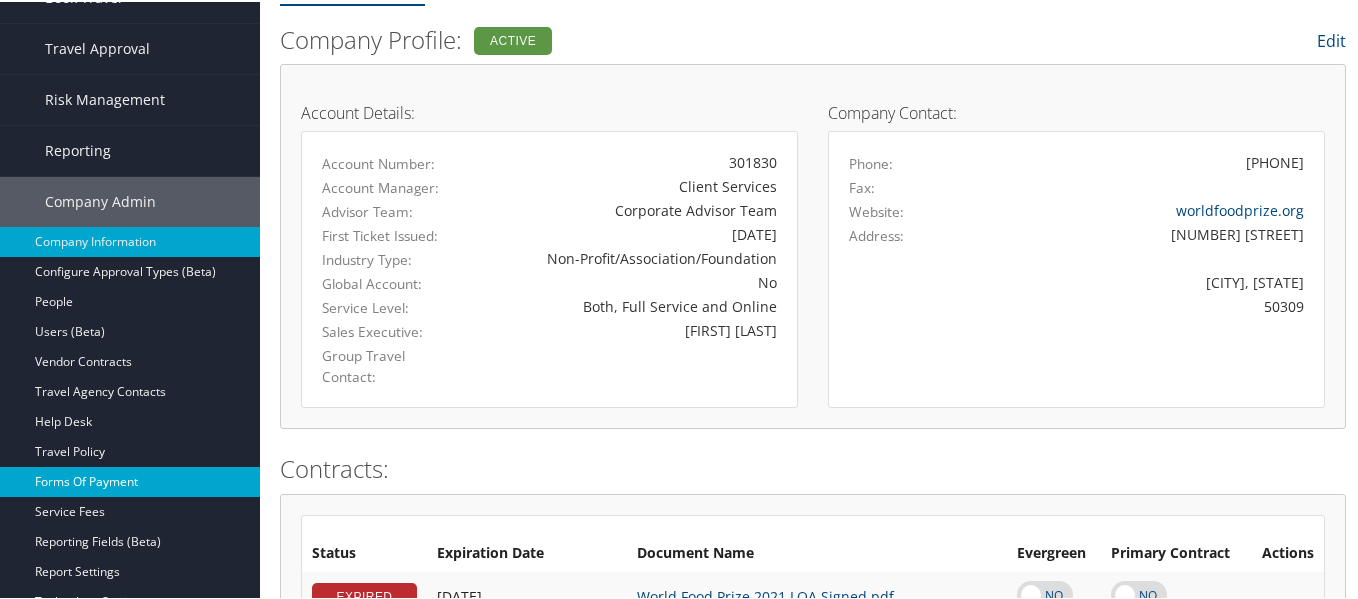 click on "Forms Of Payment" at bounding box center [130, 480] 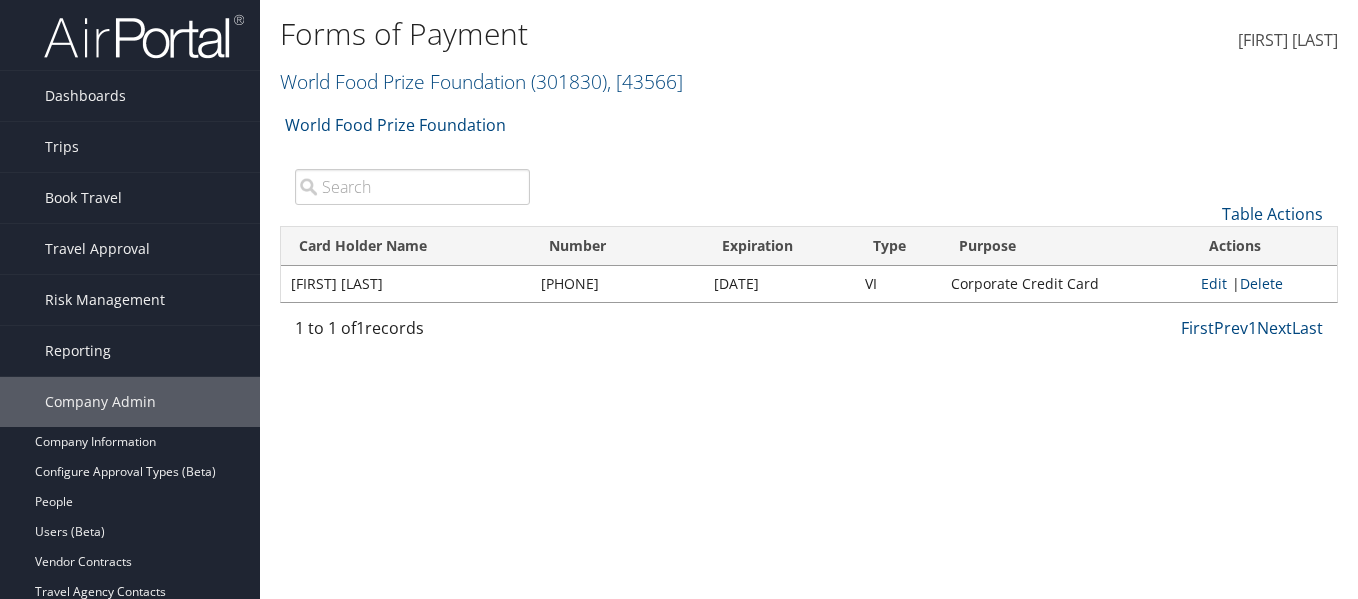 scroll, scrollTop: 0, scrollLeft: 0, axis: both 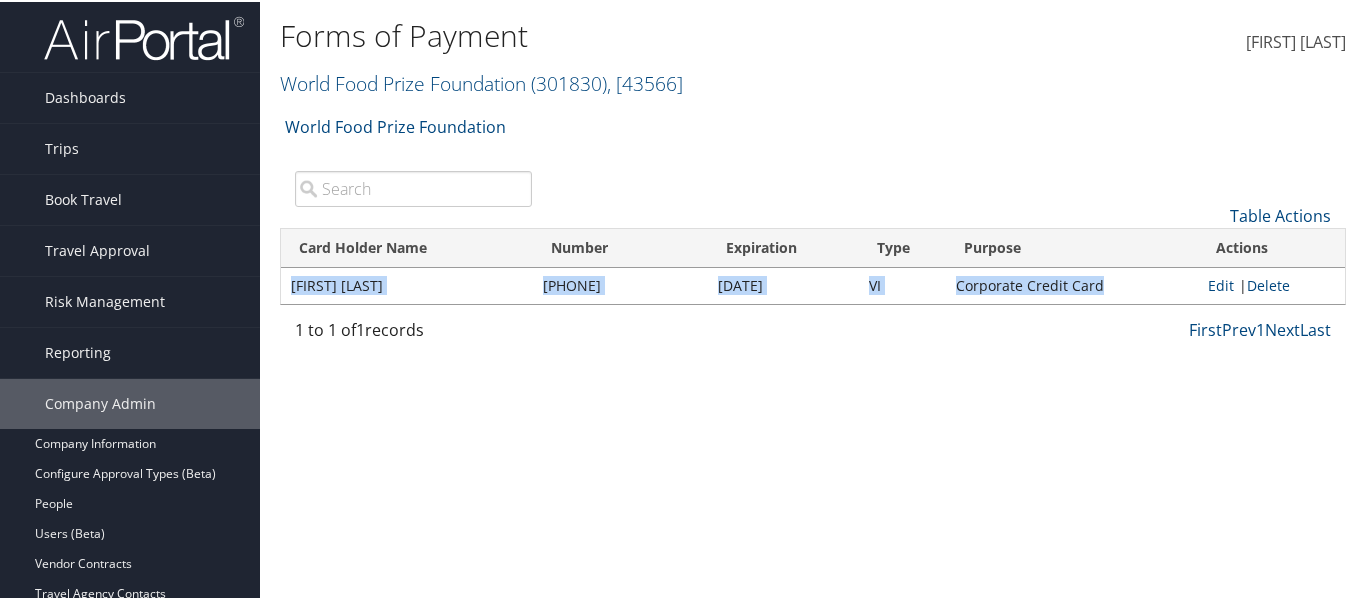 drag, startPoint x: 1109, startPoint y: 278, endPoint x: 282, endPoint y: 300, distance: 827.2926 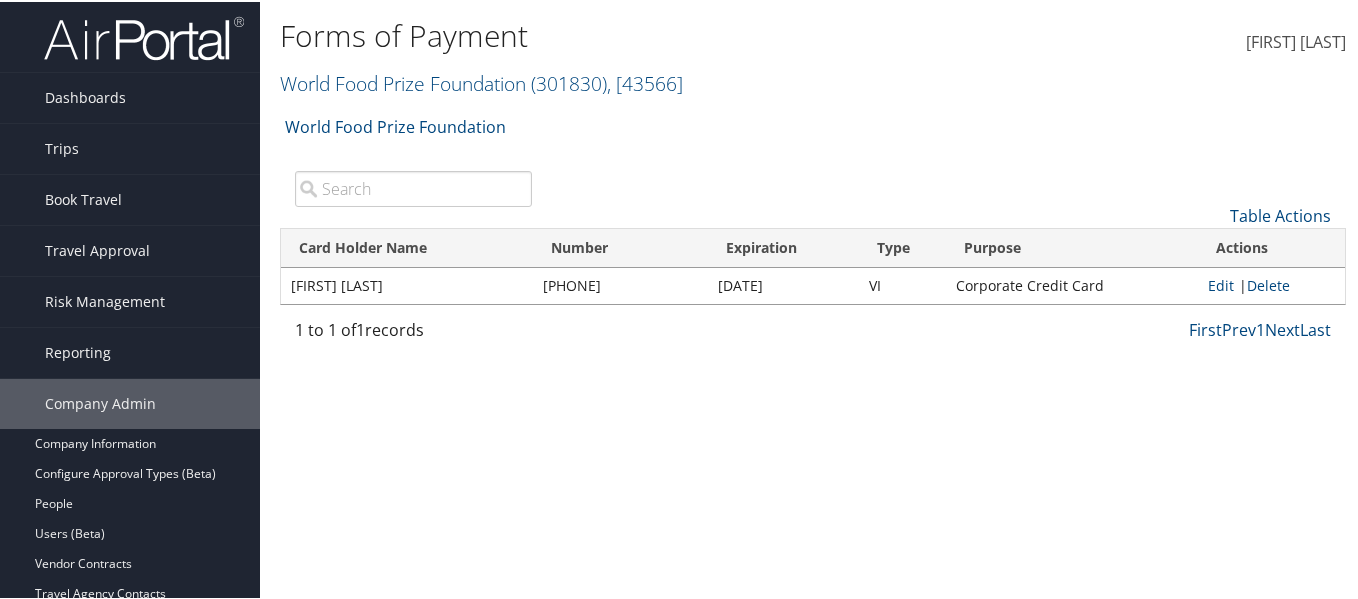 click on "Forms of Payment
World Food Prize Foundation   ( 301830 )  , [ 43566 ]    World Food Prize Foundation     NICE Systems Inc     NICE Groups & Meetings     Forefront Healthcare     California State University (CSU)     IMN Enterprises, LLC (Icon)     CHAP - Community Health Accreditation Partner      Crumbl     CHG     Howard University (HU)
World Food Prize Foundation, [43566]
NICE Systems Inc, [35519]
NICE Groups & Meetings, [41709]
Forefront Healthcare, [40674]
California State University (CSU), [38530]
IMN Enterprises, LLC (Icon), [44123]
CHAP - Community Health Accreditation Partner , [40971]
Crumbl, [44297]
CHG, [9757]" at bounding box center [813, 299] 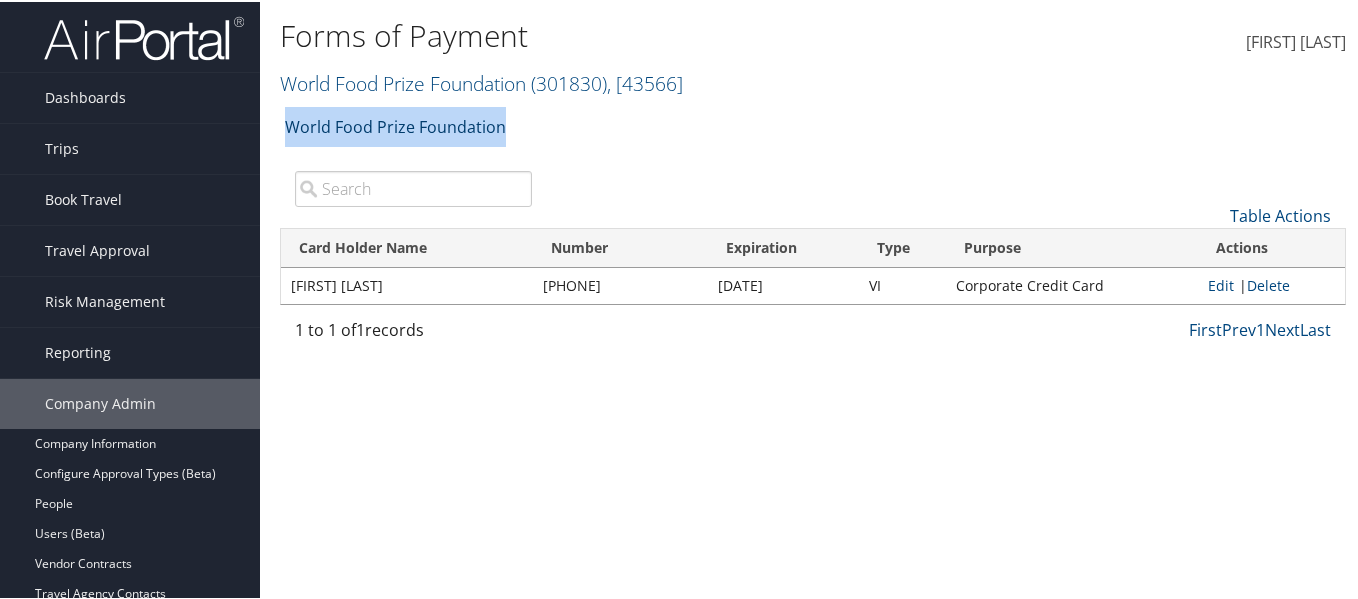 drag, startPoint x: 494, startPoint y: 126, endPoint x: 492, endPoint y: 137, distance: 11.18034 